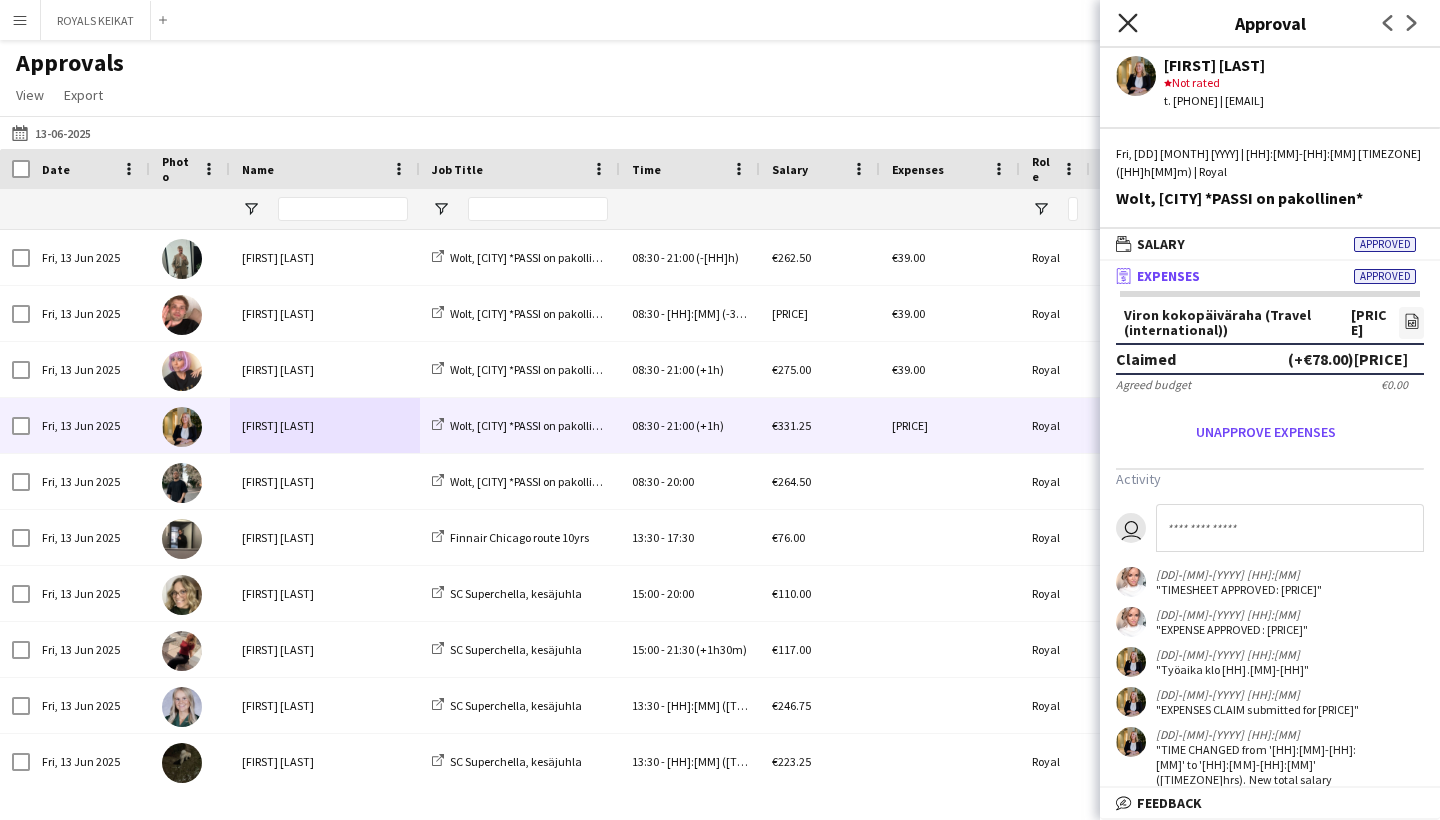 click 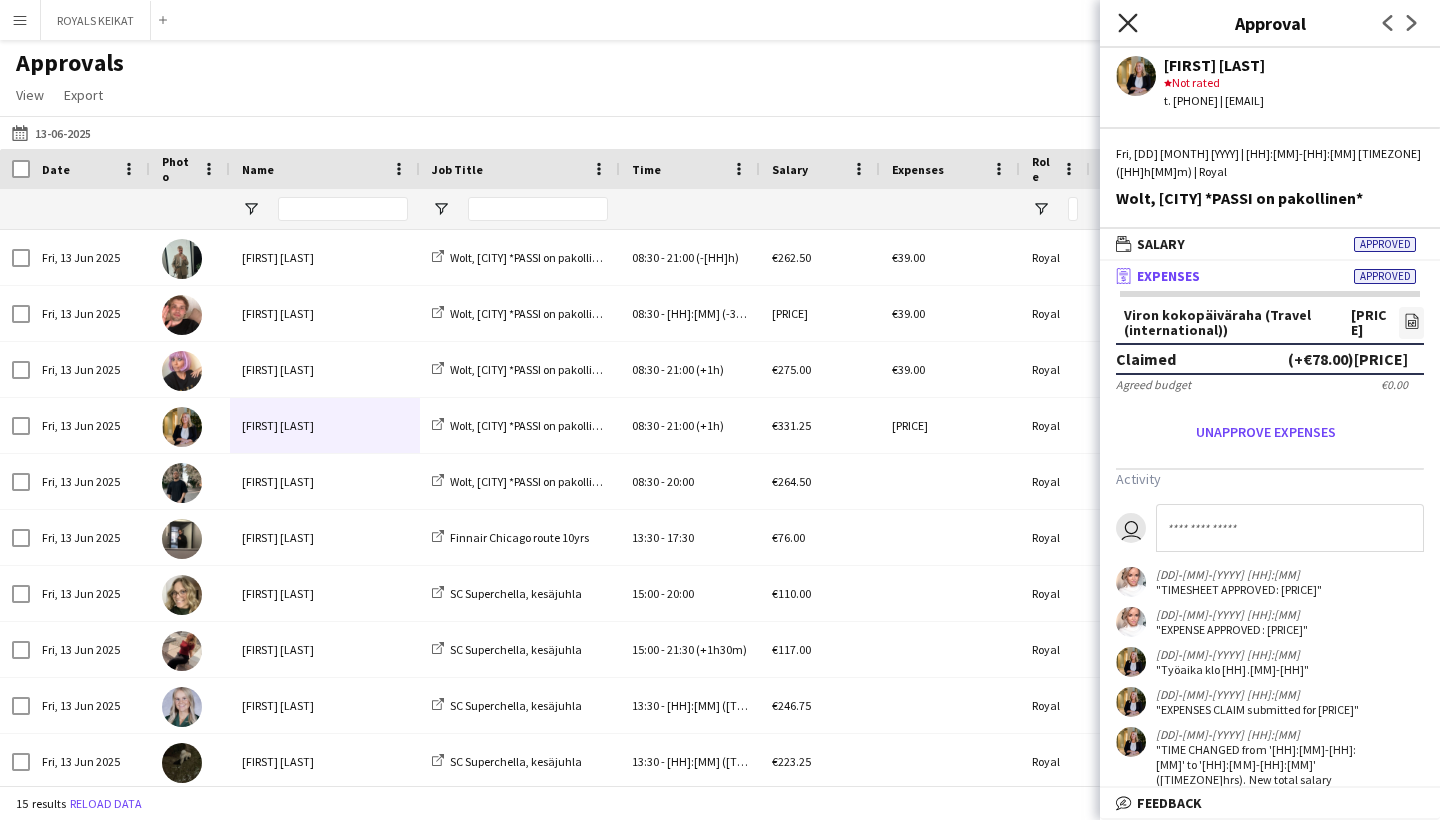 scroll, scrollTop: 0, scrollLeft: 0, axis: both 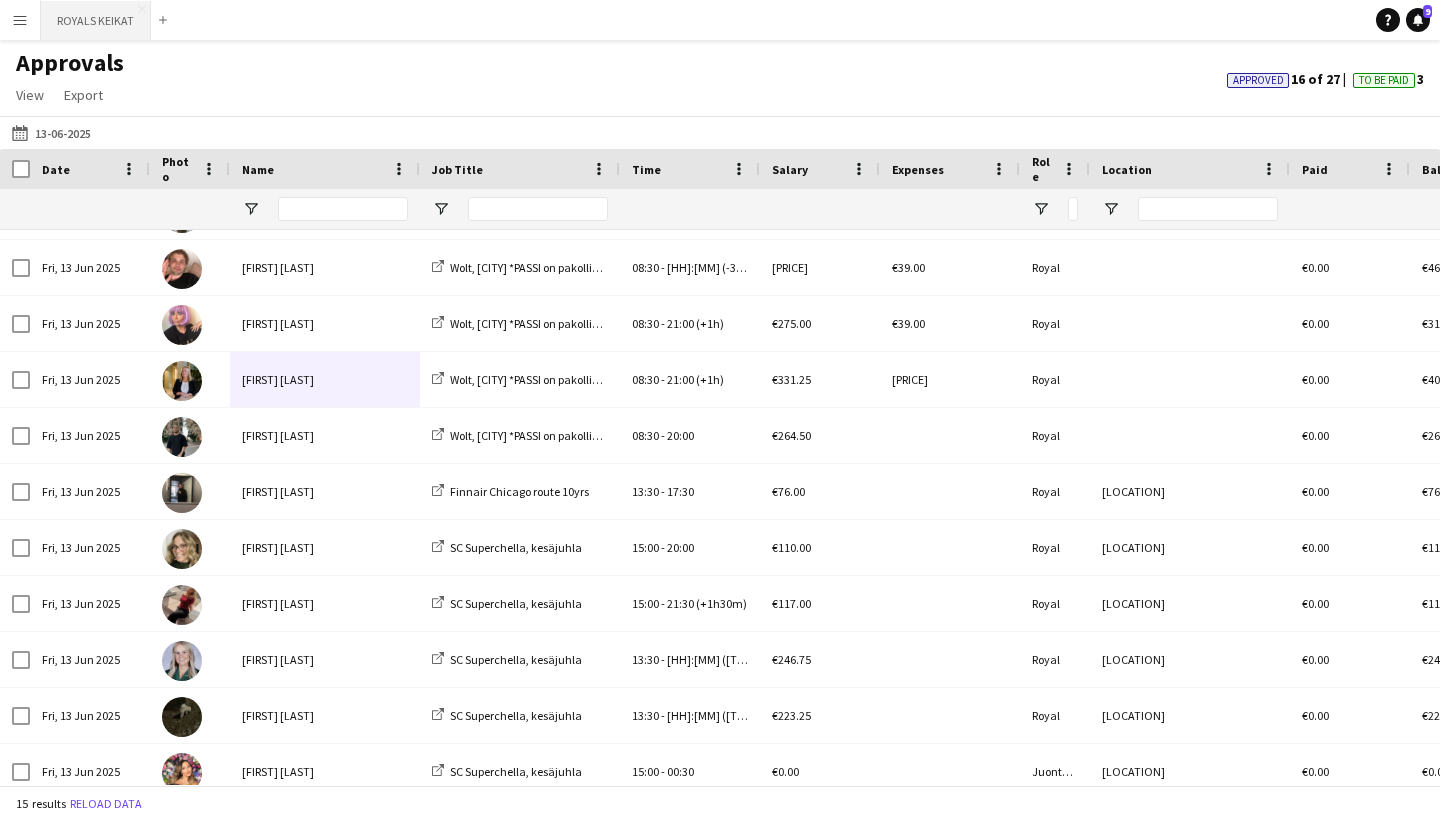 click on "ROYALS KEIKAT
Close" at bounding box center [96, 20] 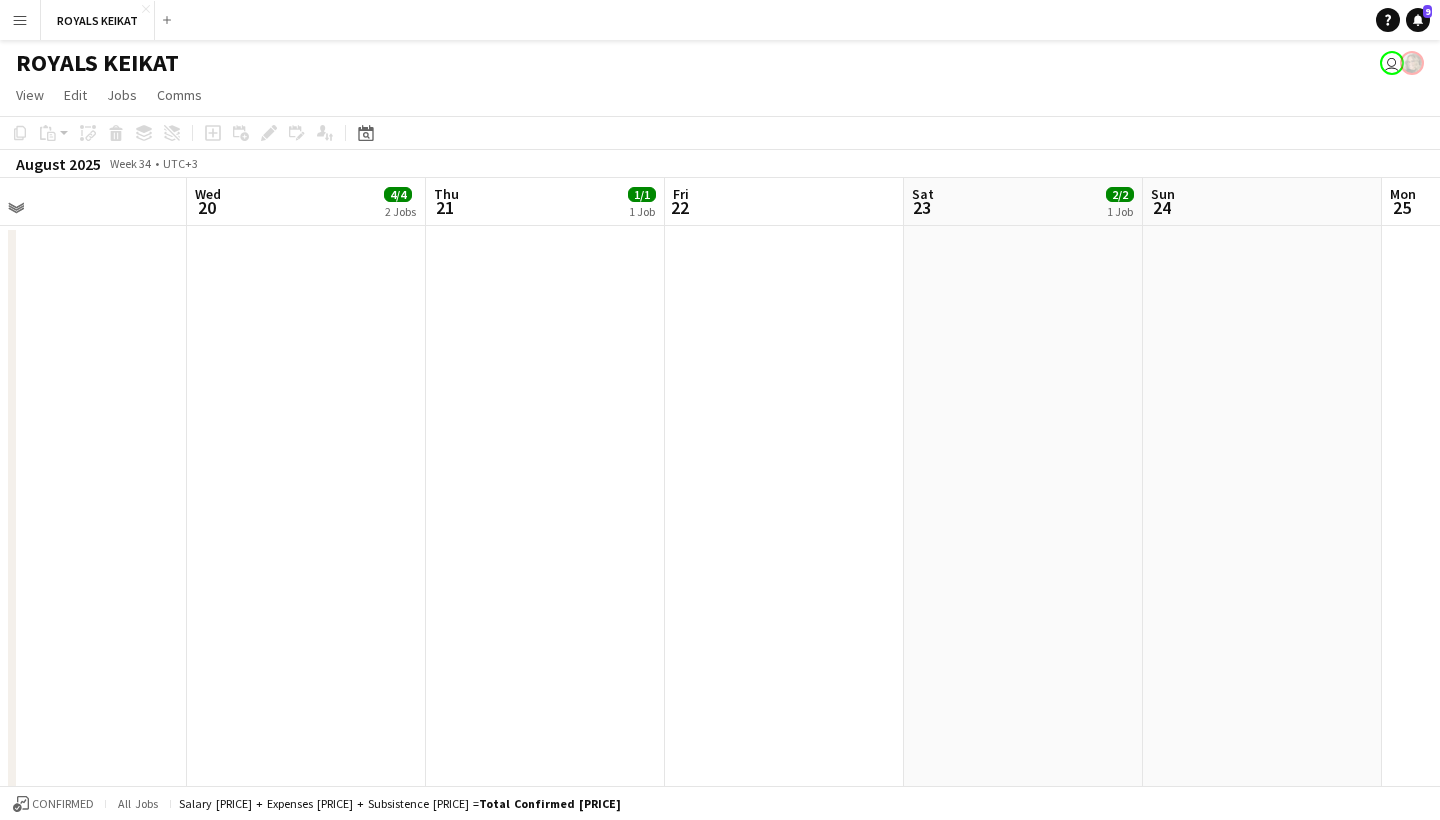 scroll, scrollTop: 0, scrollLeft: 814, axis: horizontal 